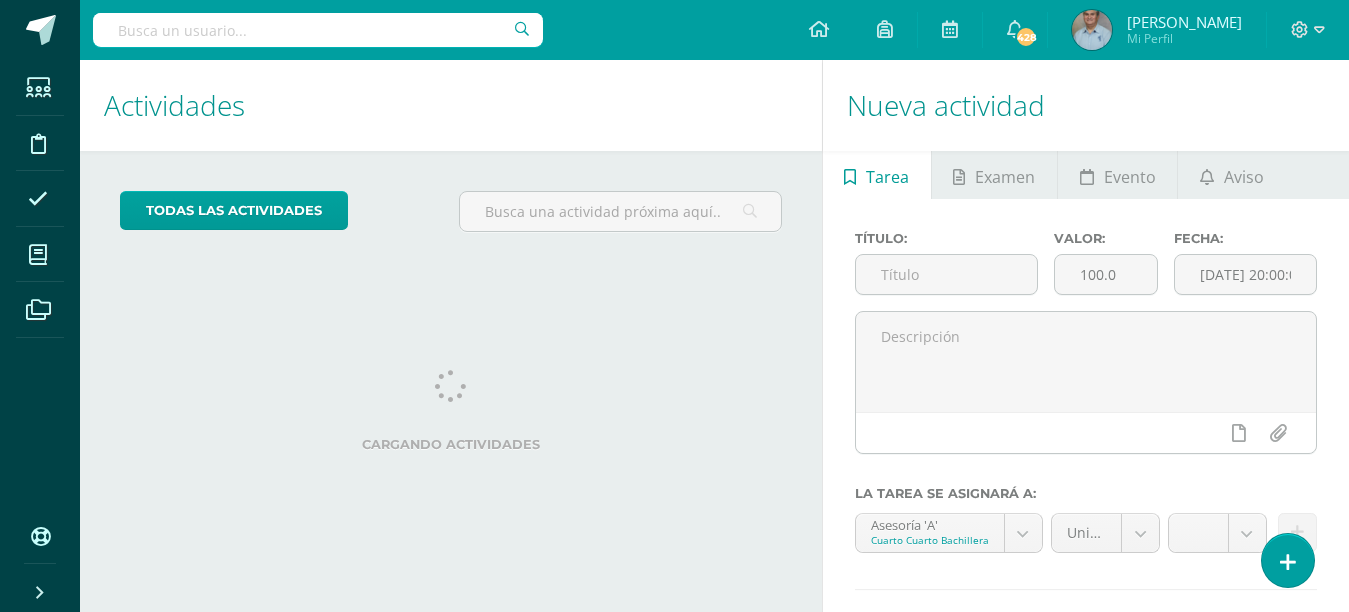 scroll, scrollTop: 0, scrollLeft: 0, axis: both 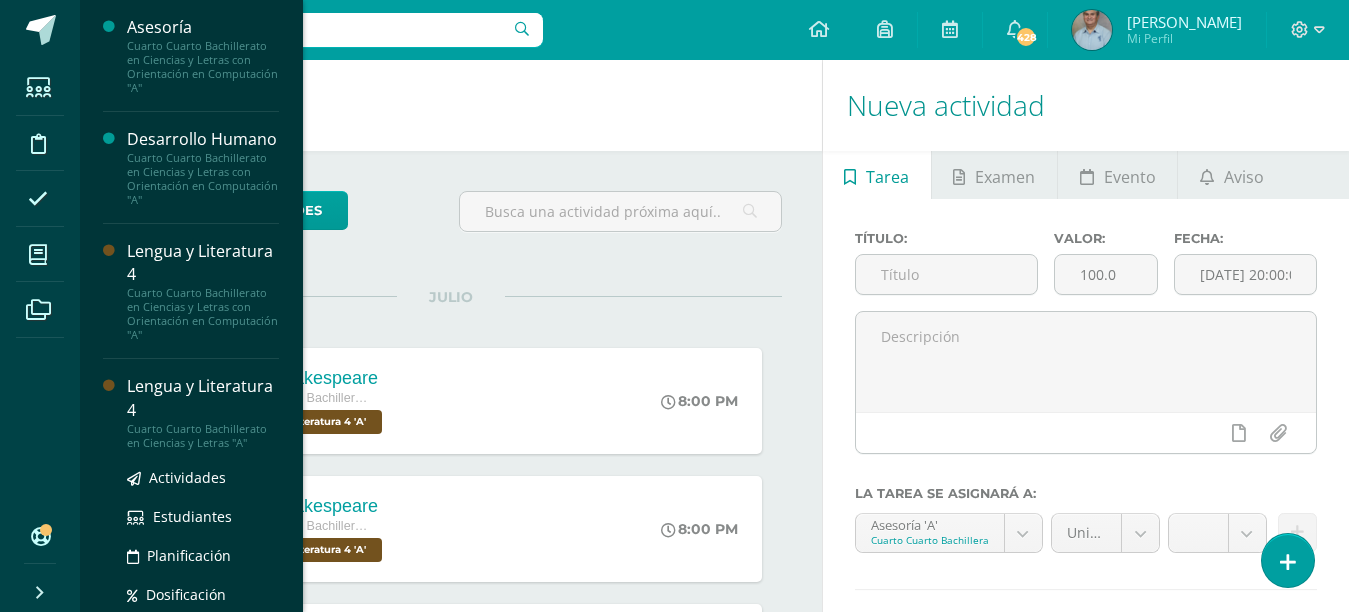 click on "Lengua y Literatura 4" at bounding box center (203, 398) 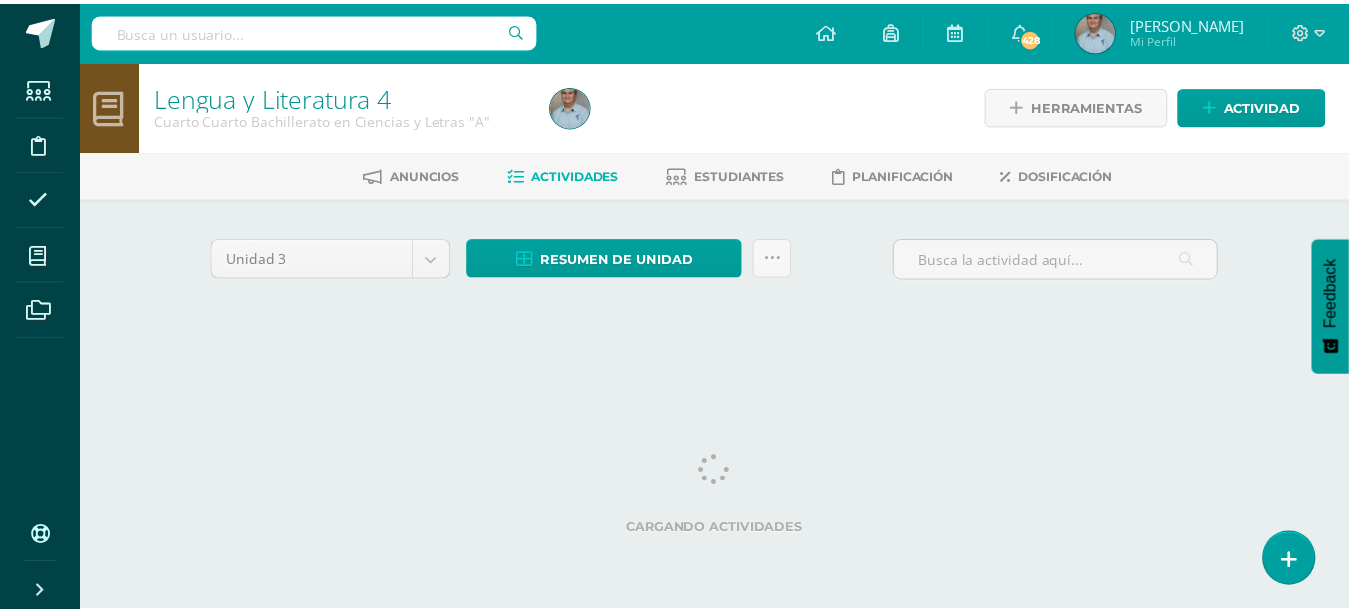 scroll, scrollTop: 0, scrollLeft: 0, axis: both 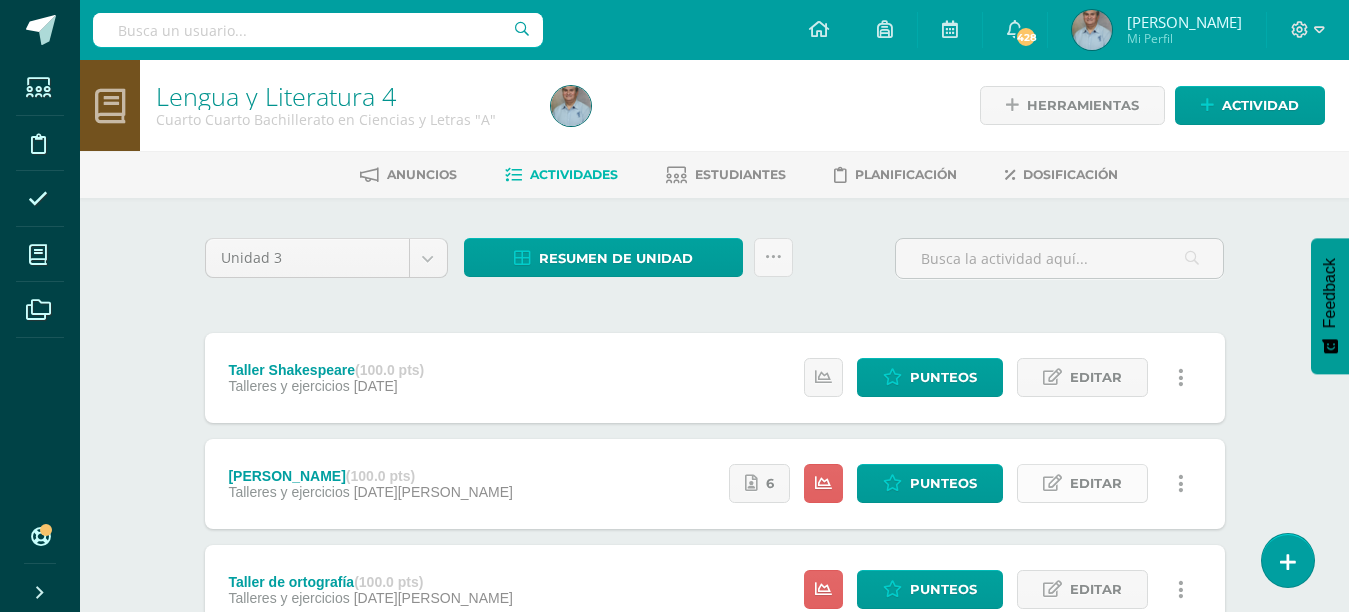 click on "Editar" at bounding box center [1096, 483] 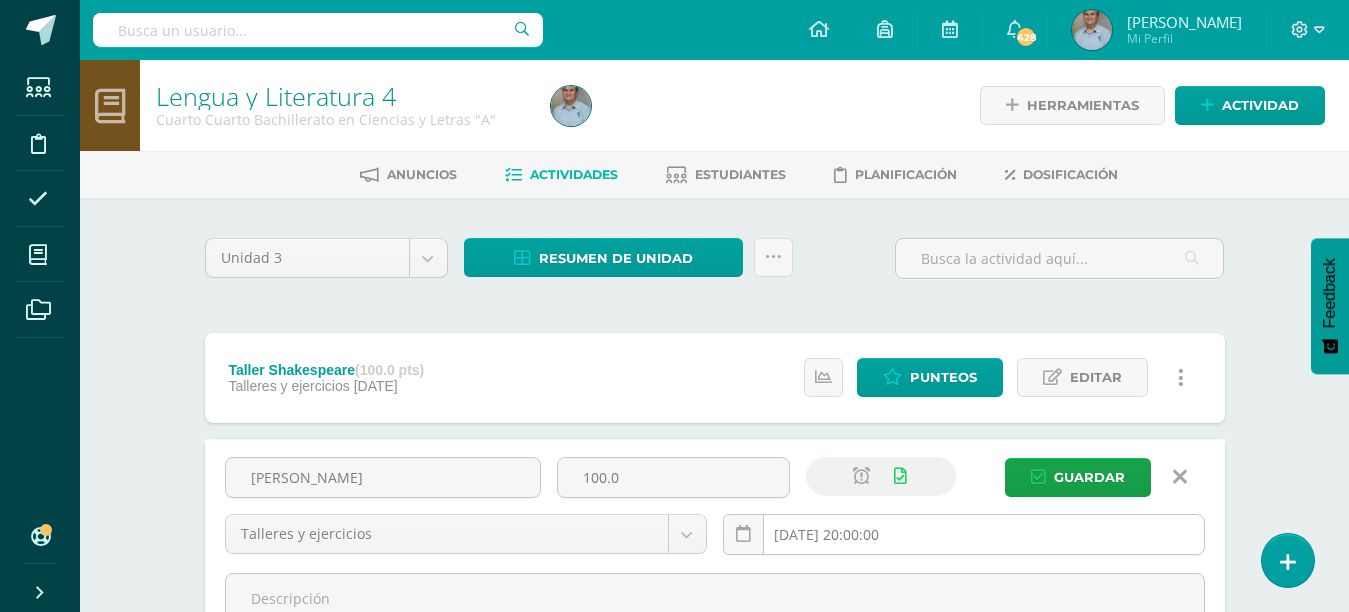 click on "2025-07-09 20:00:00" at bounding box center (964, 534) 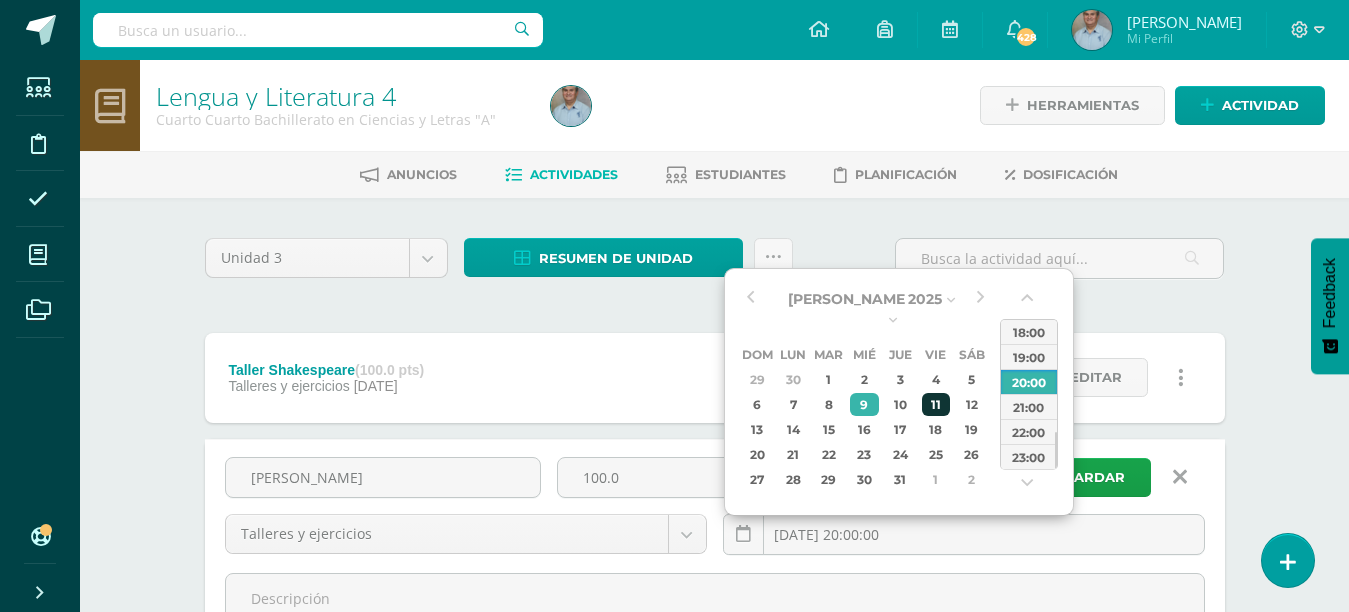 click on "11" at bounding box center (936, 404) 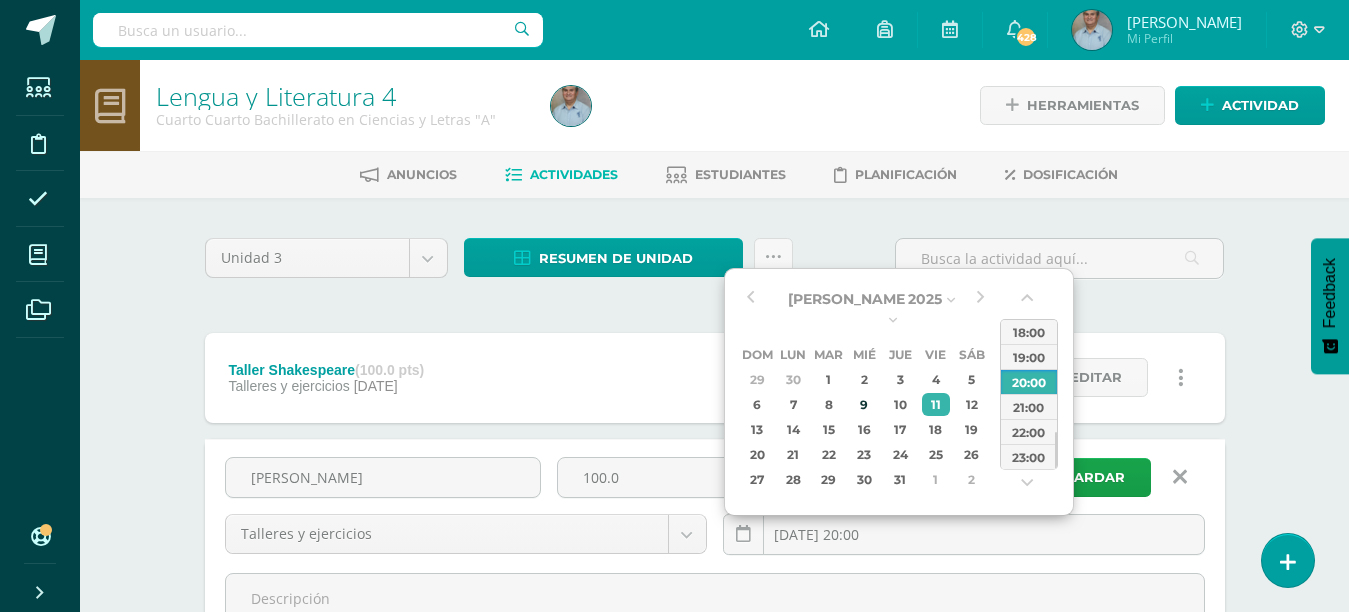 click on "Unidad 3                             Unidad 1 Unidad 2 Unidad 3 Unidad 4 Resumen de unidad
Descargar como HTML
Descargar como PDF
Descargar como XLS
Subir actividades en masa
Enviar punteos a revision
Historial de actividad
¿Estás seguro que deseas  Enviar a revisión  las notas de este curso?
Esta acción  enviará una notificación a tu supervisor y no podrás eliminar o cambiar tus notas.  Esta acción no podrá ser revertida a menos que se te conceda permiso
Cancelar
Enviar a revisión
Creación  y  Calificación   en masa.
Para poder crear actividades y calificar las mismas  0" at bounding box center [715, 626] 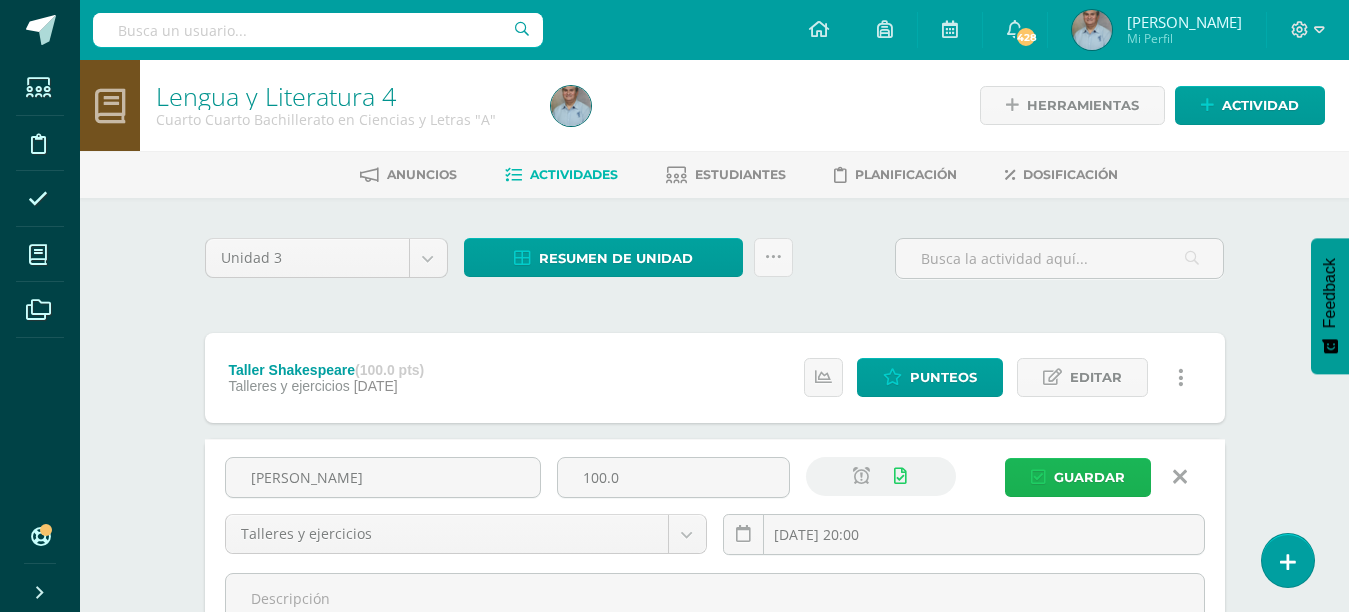 click on "Guardar" at bounding box center (1089, 477) 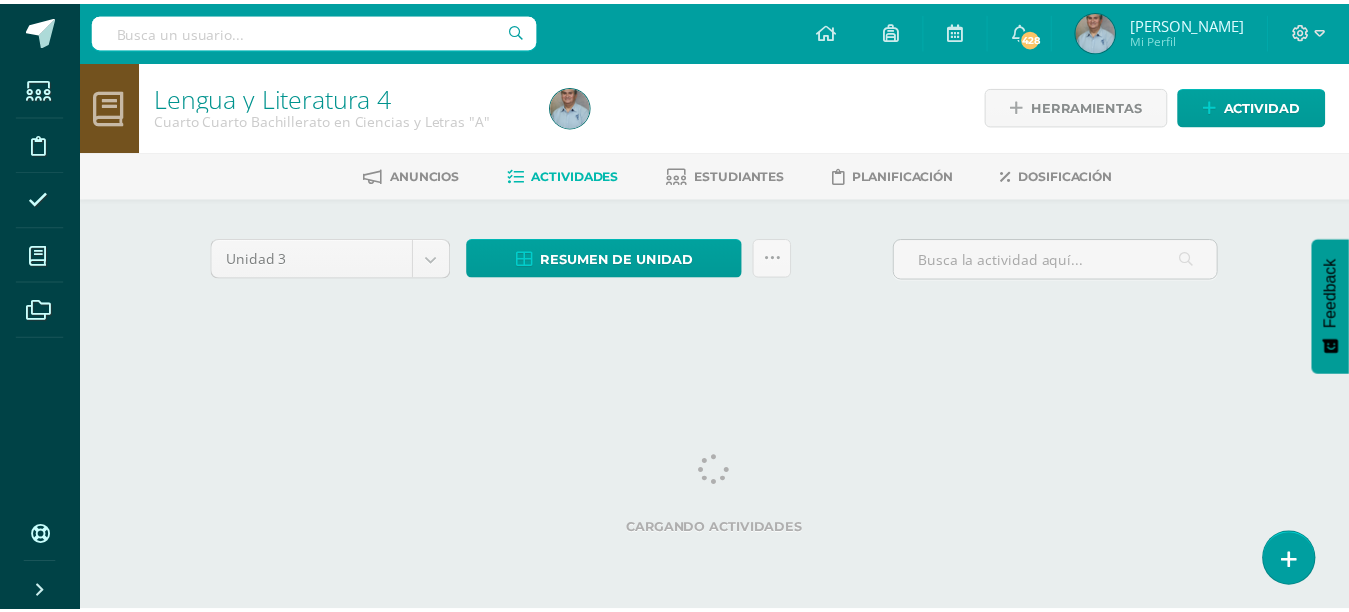 scroll, scrollTop: 0, scrollLeft: 0, axis: both 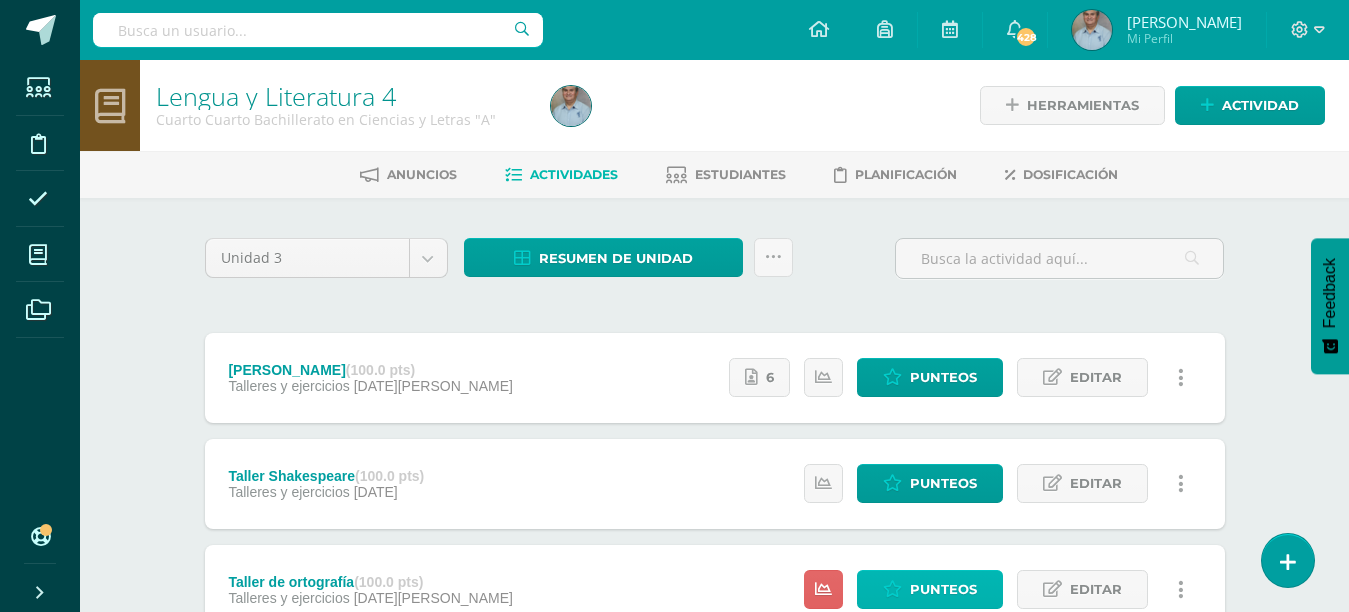 click on "Punteos" at bounding box center [943, 589] 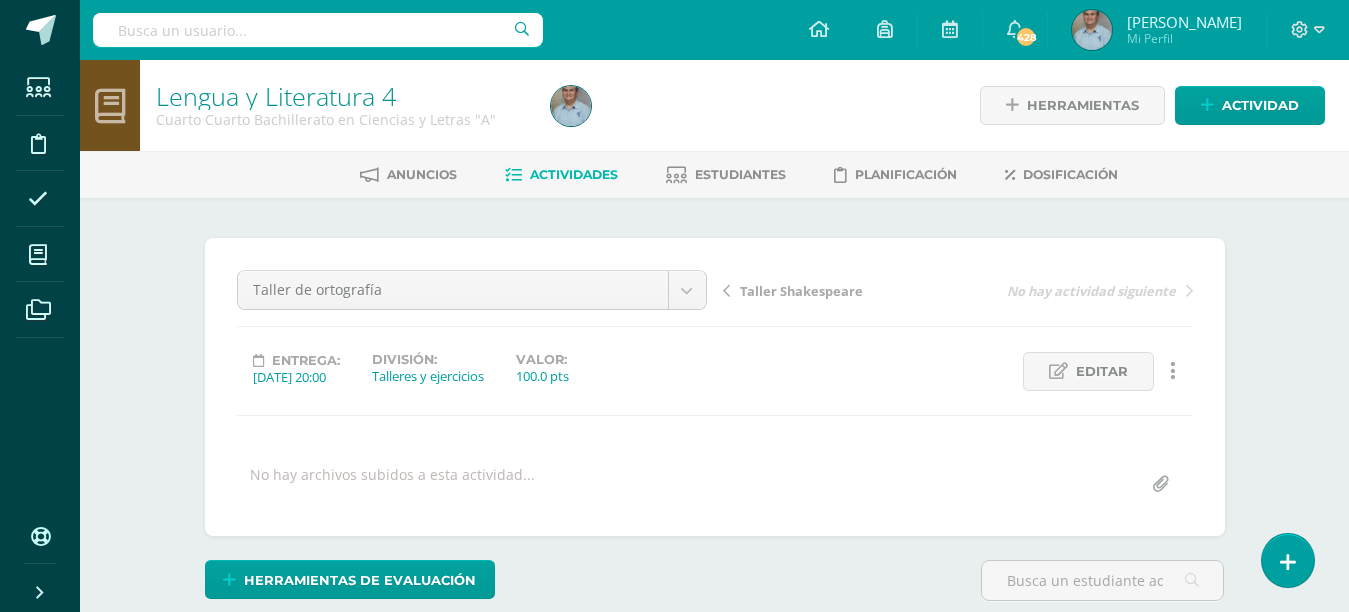 scroll, scrollTop: 0, scrollLeft: 0, axis: both 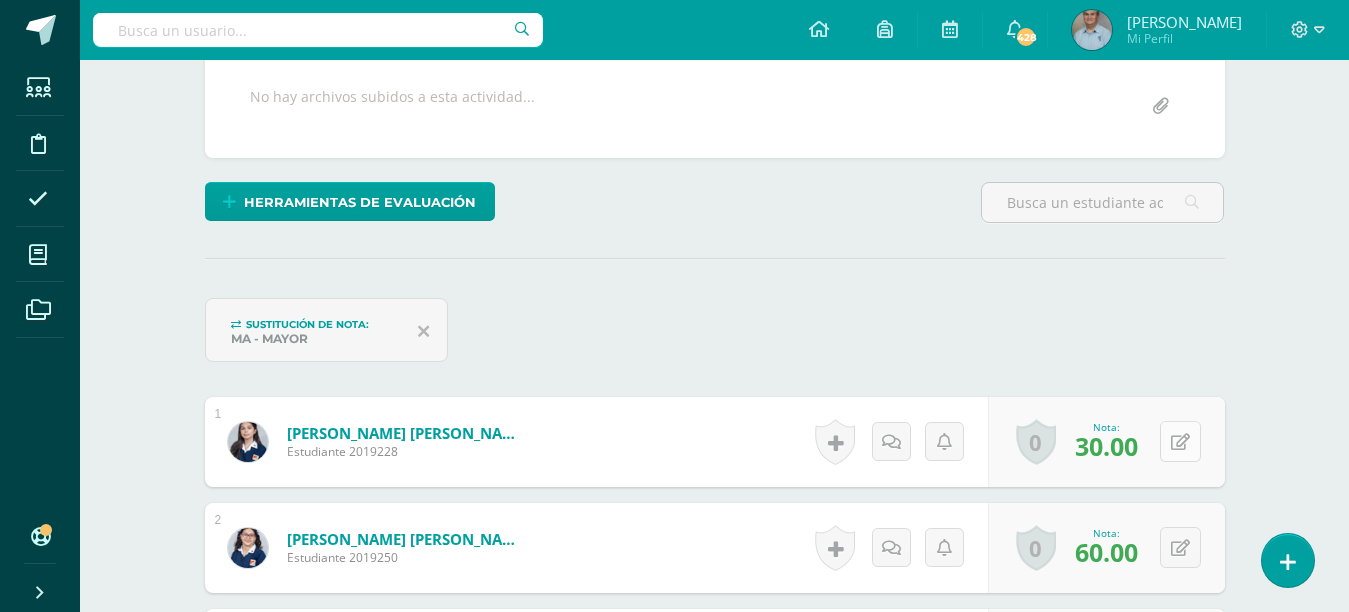 click at bounding box center [1180, 442] 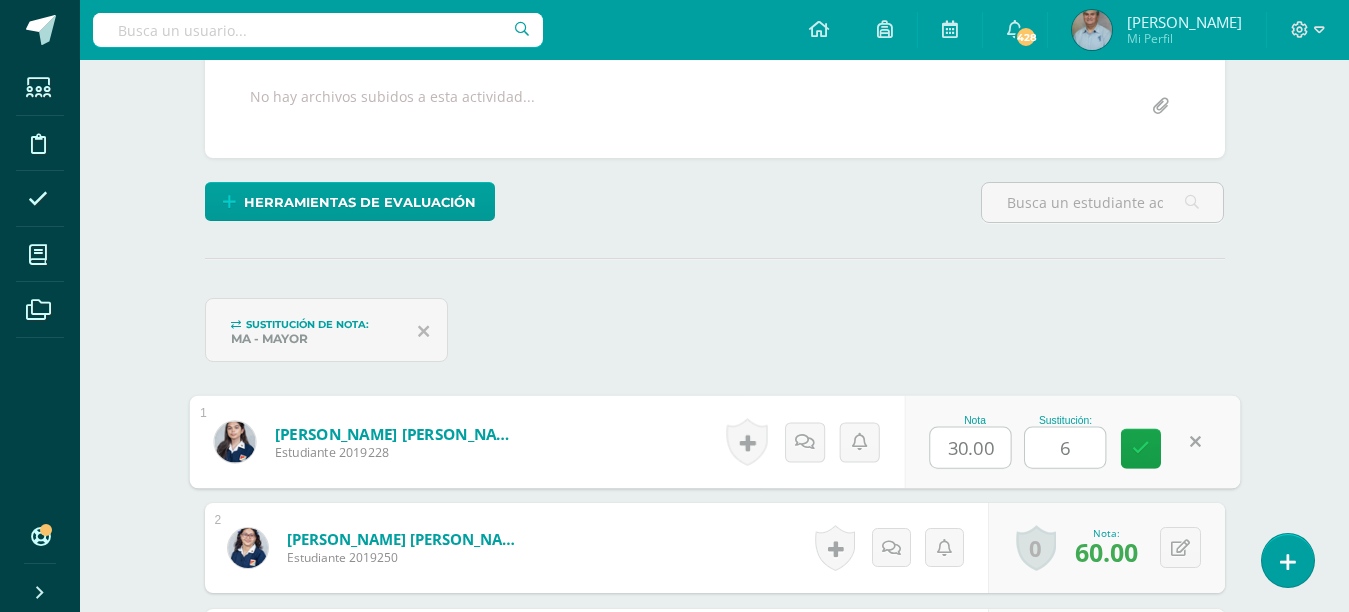 type on "60" 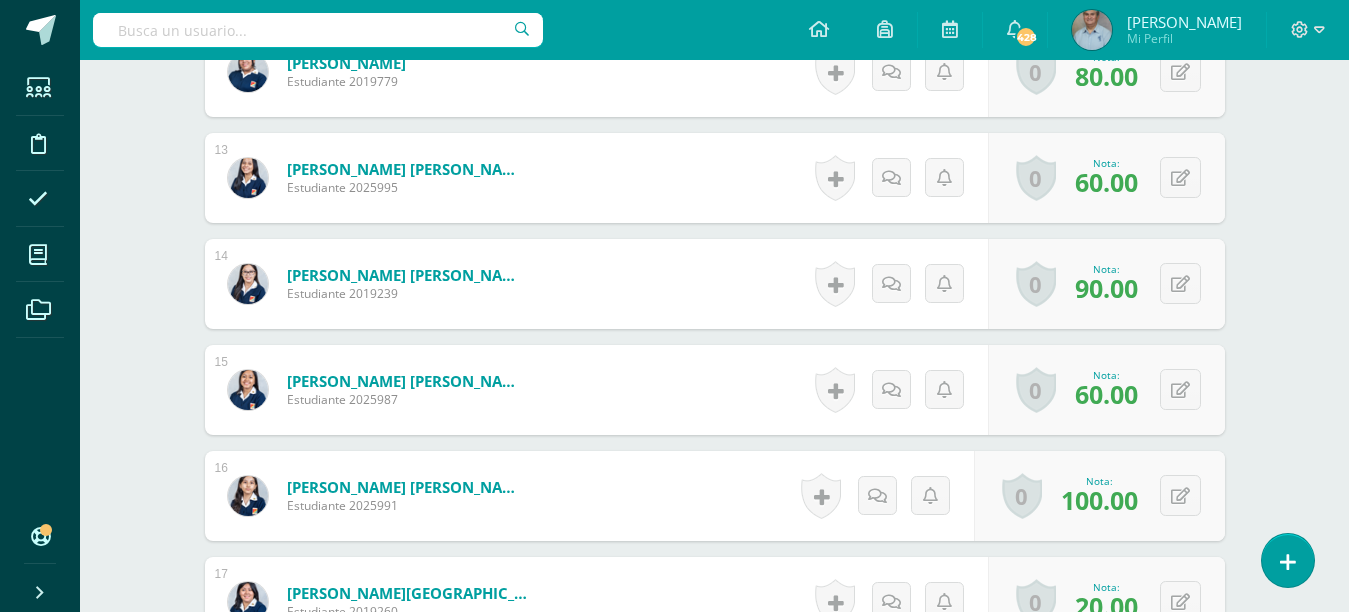 scroll, scrollTop: 2018, scrollLeft: 0, axis: vertical 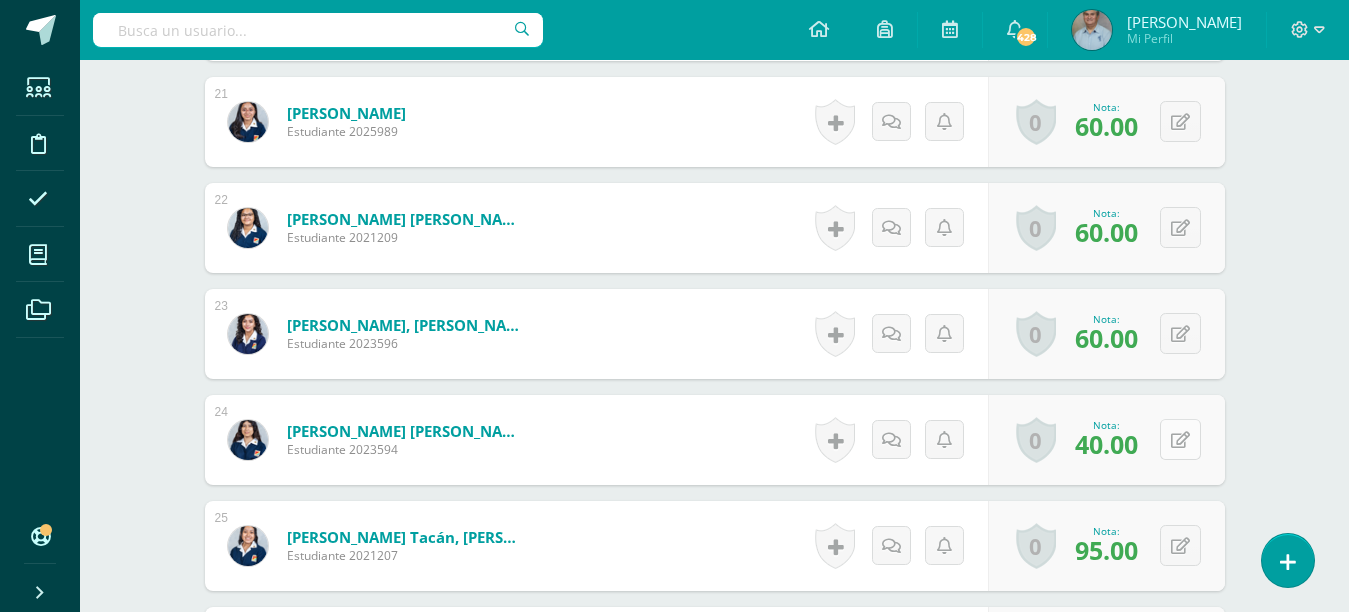 click at bounding box center [1180, 440] 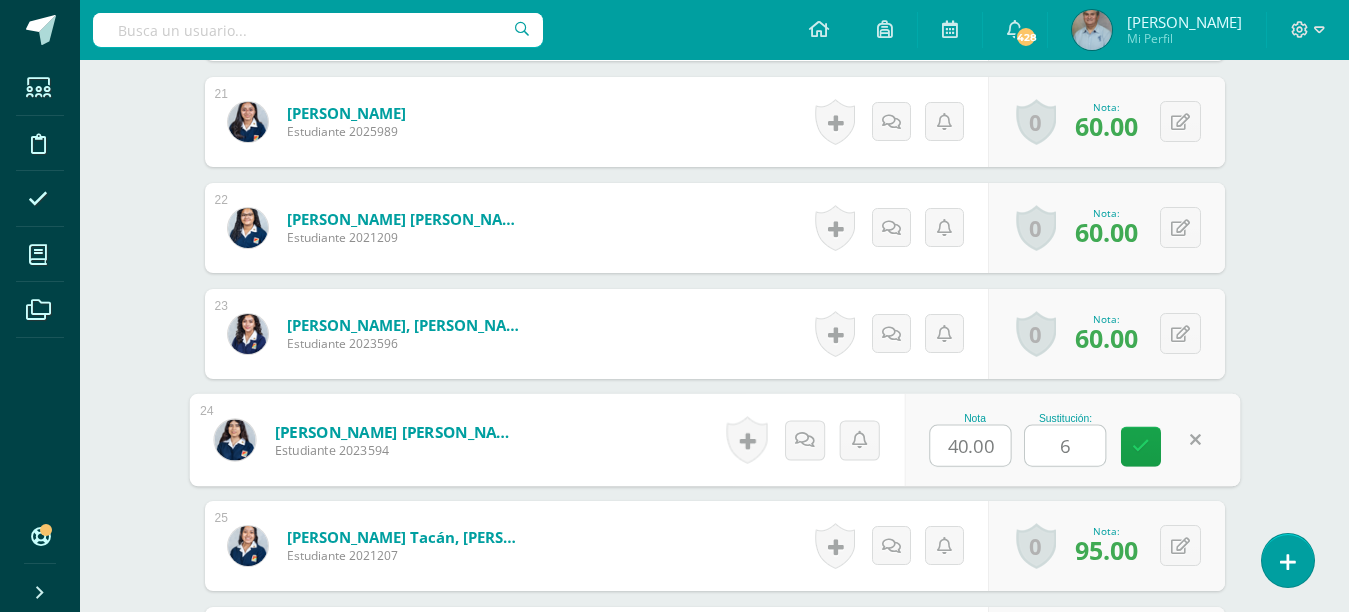 type on "60" 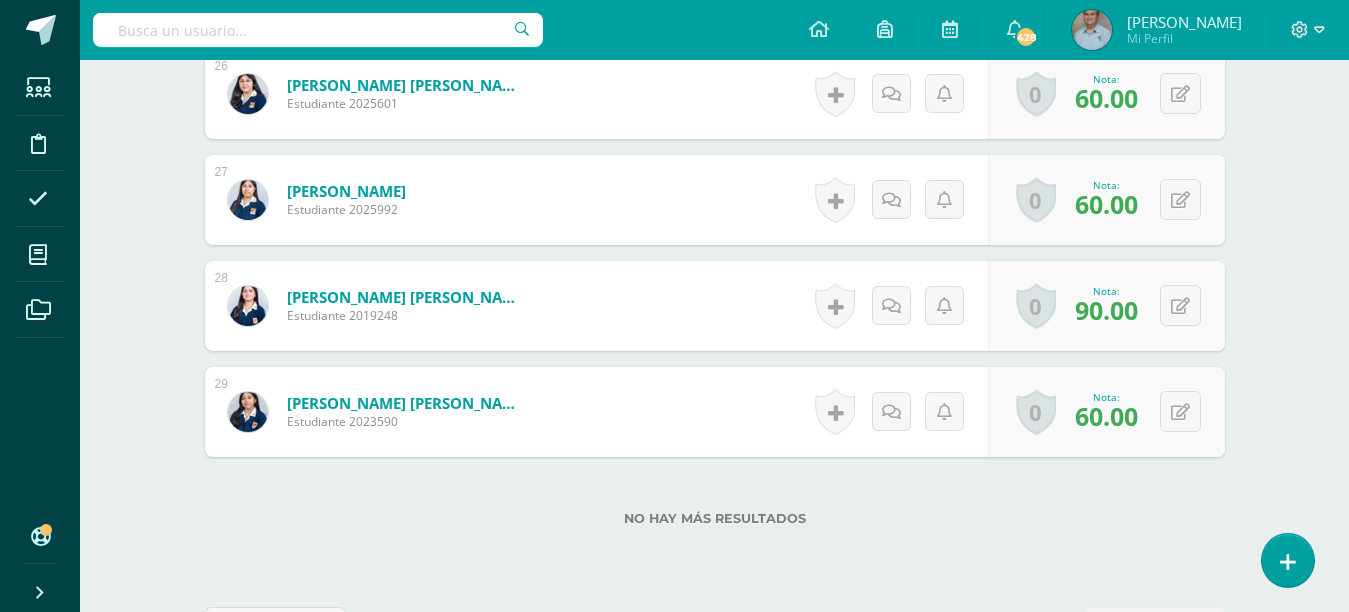 scroll, scrollTop: 3450, scrollLeft: 0, axis: vertical 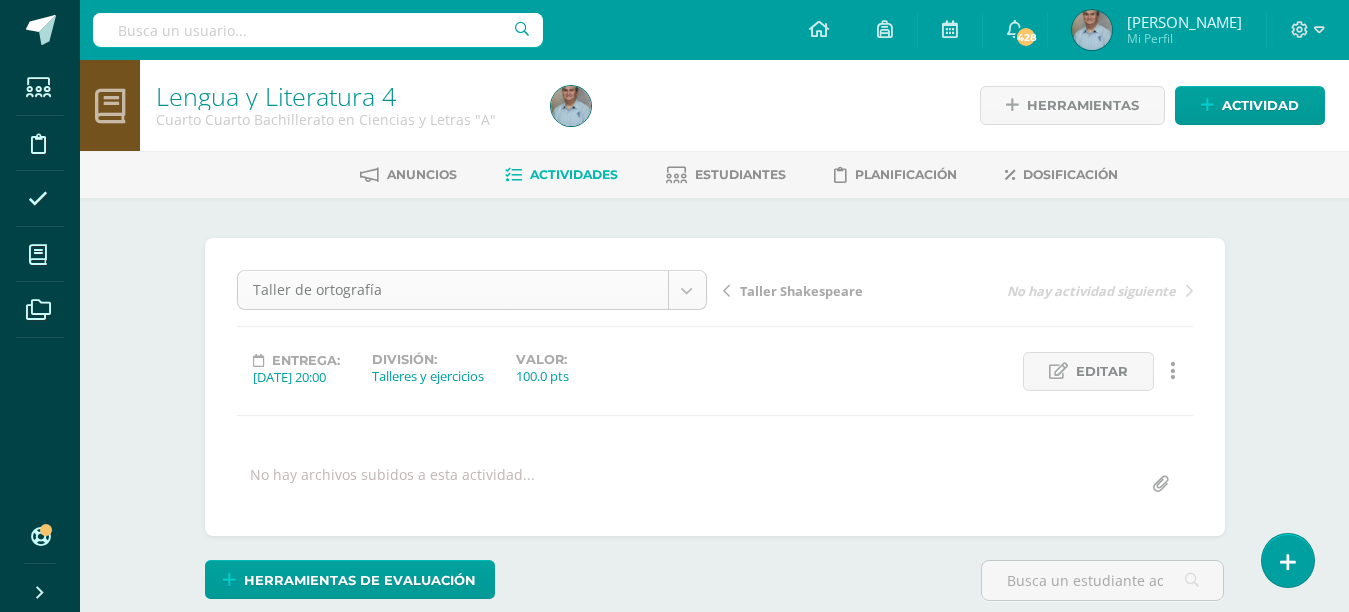 click on "Estudiantes Disciplina Asistencia Mis cursos Archivos Soporte
Centro de ayuda
Últimas actualizaciones
10+ Cerrar panel
Asesoría
Cuarto
Cuarto Bachillerato en Ciencias y Letras con Orientación en Computación
"A"
Actividades Estudiantes Planificación Dosificación
Desarrollo Humano
Cuarto
Cuarto Bachillerato en Ciencias y Letras con Orientación en Computación
"A"
Actividades Estudiantes Planificación Dosificación
Lengua y Literatura 4
Actividades Estudiantes Planificación Dosificación
Lengua y Literatura 4
Actividades Estudiantes Planificación" at bounding box center (674, 2031) 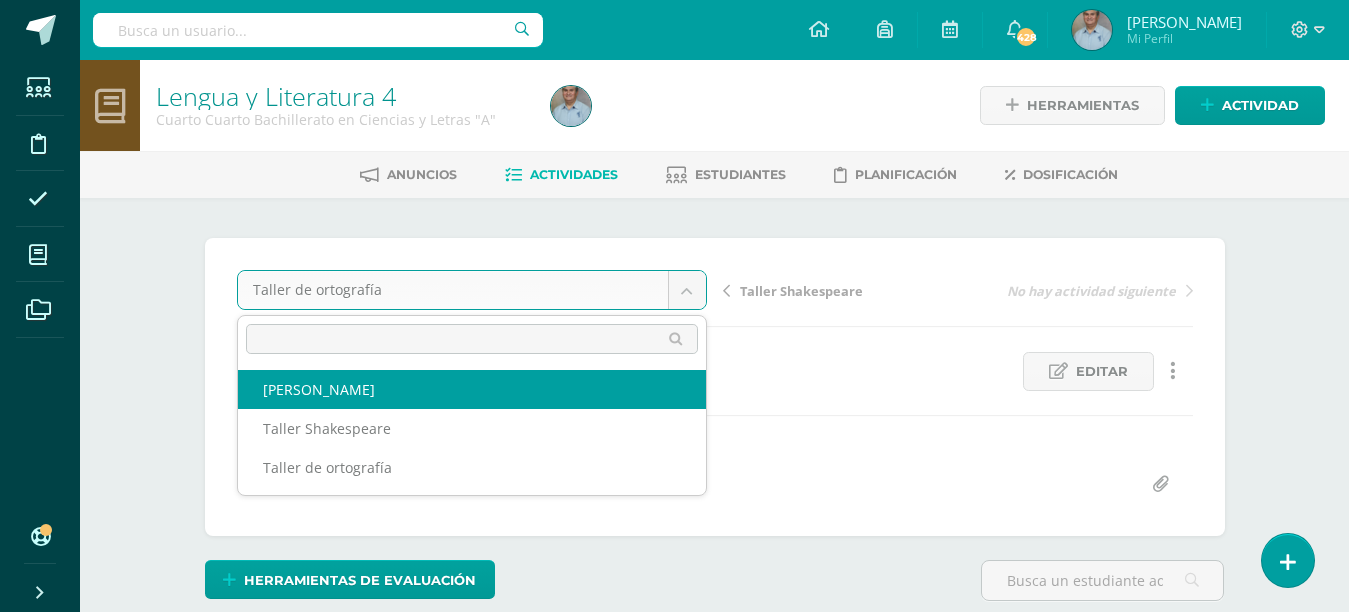 select on "/dashboard/teacher/grade-activity/125243/" 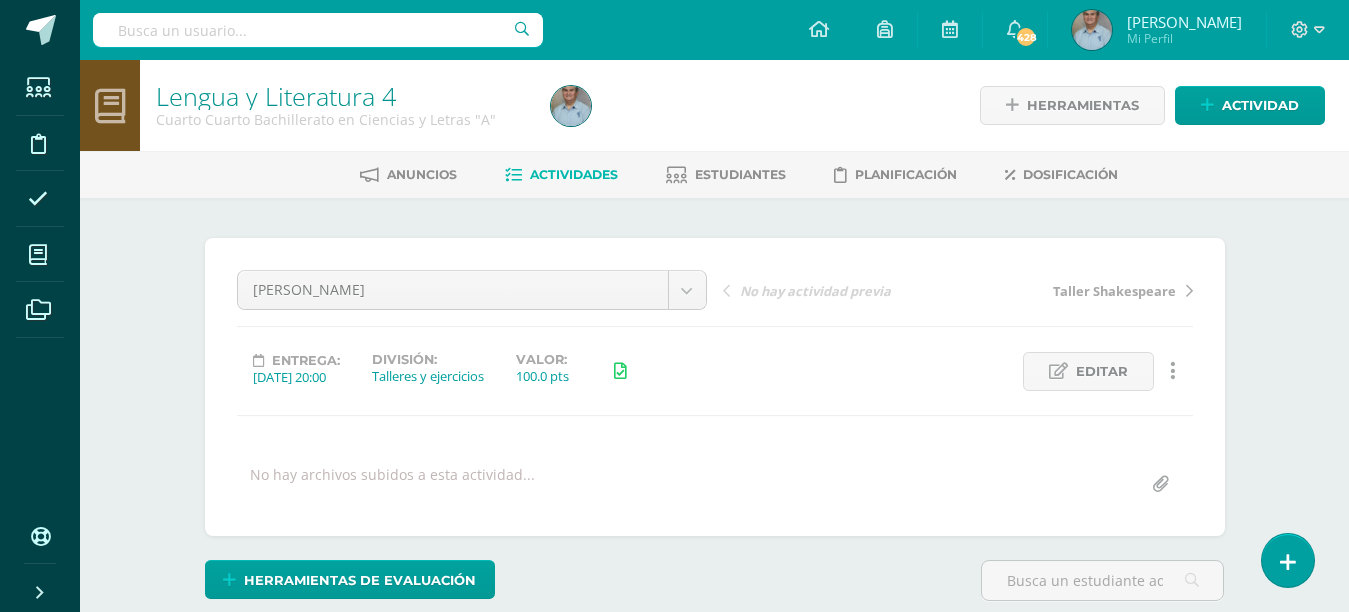 scroll, scrollTop: 0, scrollLeft: 0, axis: both 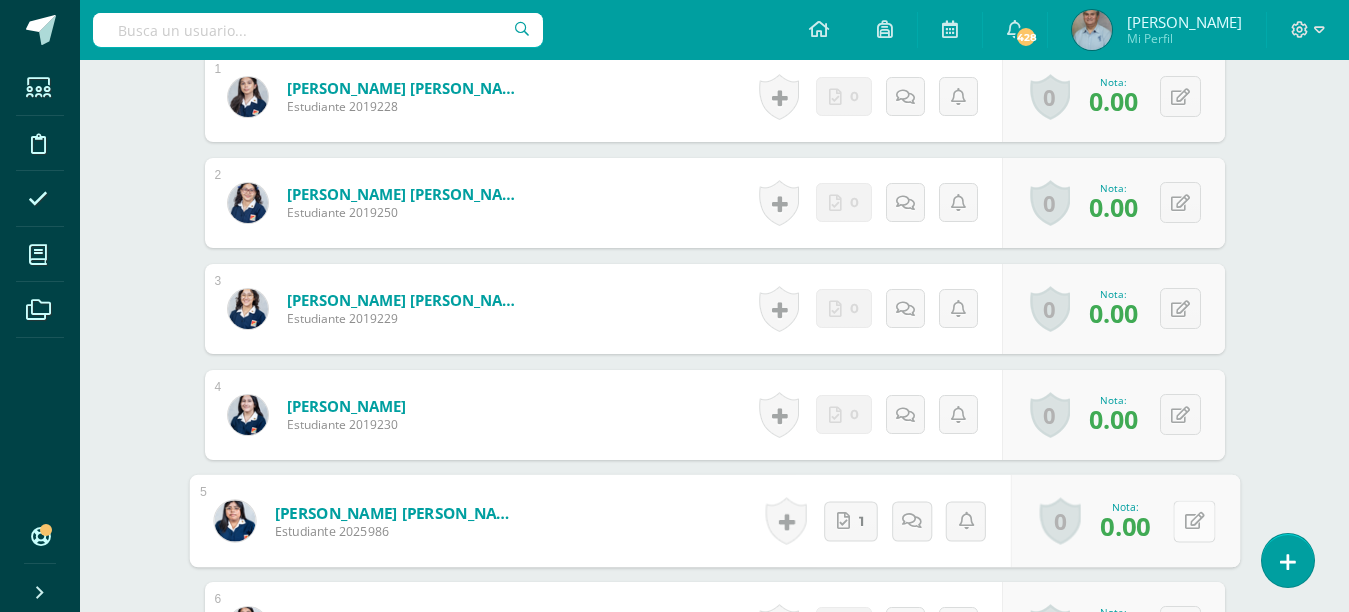 click at bounding box center (1194, 520) 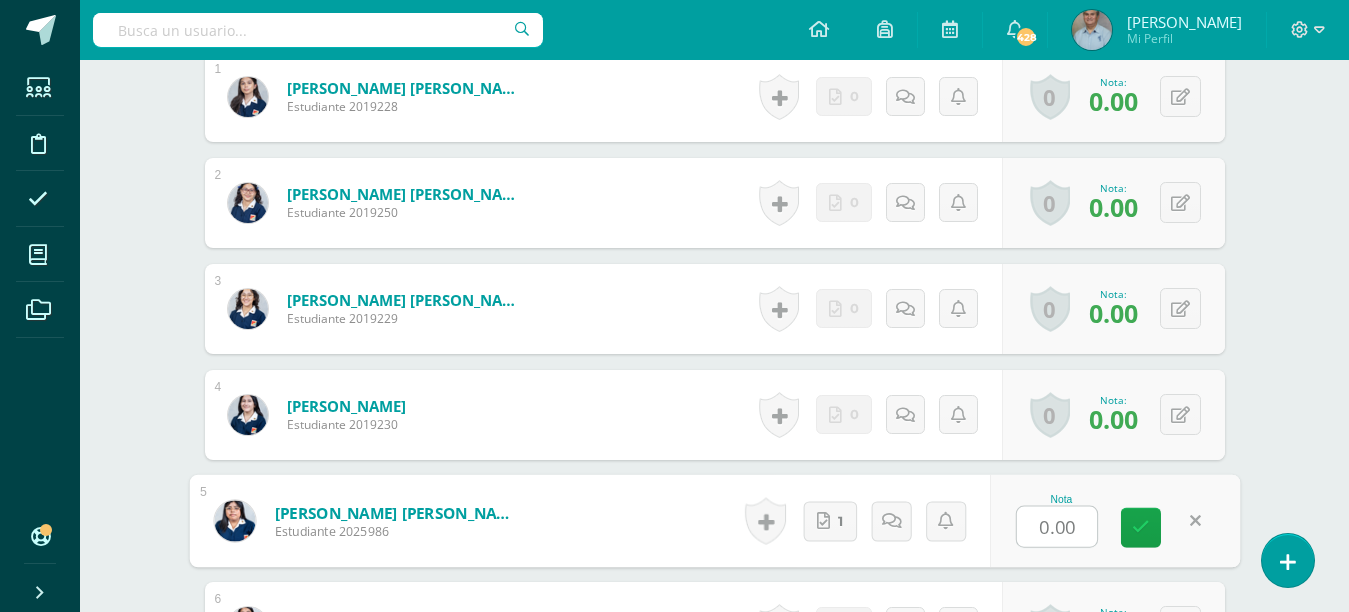 click on "Lengua y Literatura 4
Cuarto Cuarto Bachillerato en Ciencias y Letras "A"
Herramientas
Detalle de asistencias
Actividad
Anuncios
Actividades
Estudiantes
Planificación
Dosificación
¿Estás seguro que quieres  eliminar  esta actividad?
Esto borrará la actividad y cualquier nota que hayas registrado
permanentemente. Esta acción no se puede revertir. Cancelar Eliminar
Administración de escalas de valoración
escala de valoración
Aún no has creado una escala de valoración.
Cancelar Agregar nueva escala de valoración: Cancelar" at bounding box center (714, 1378) 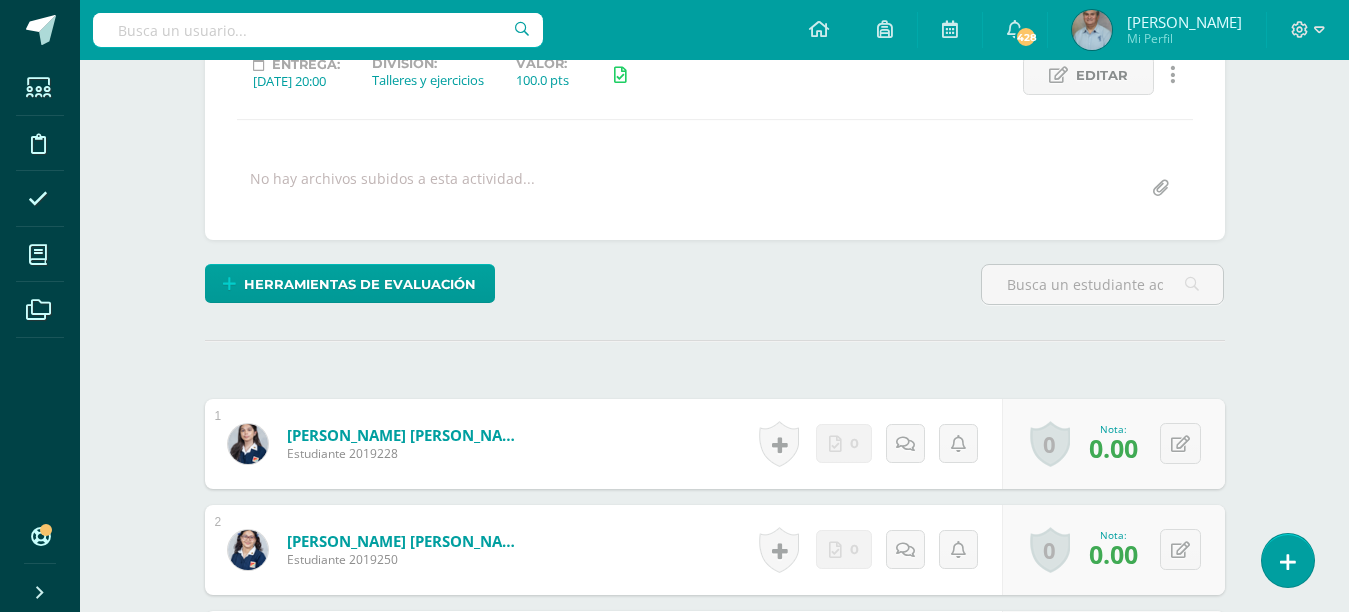 scroll, scrollTop: 0, scrollLeft: 0, axis: both 